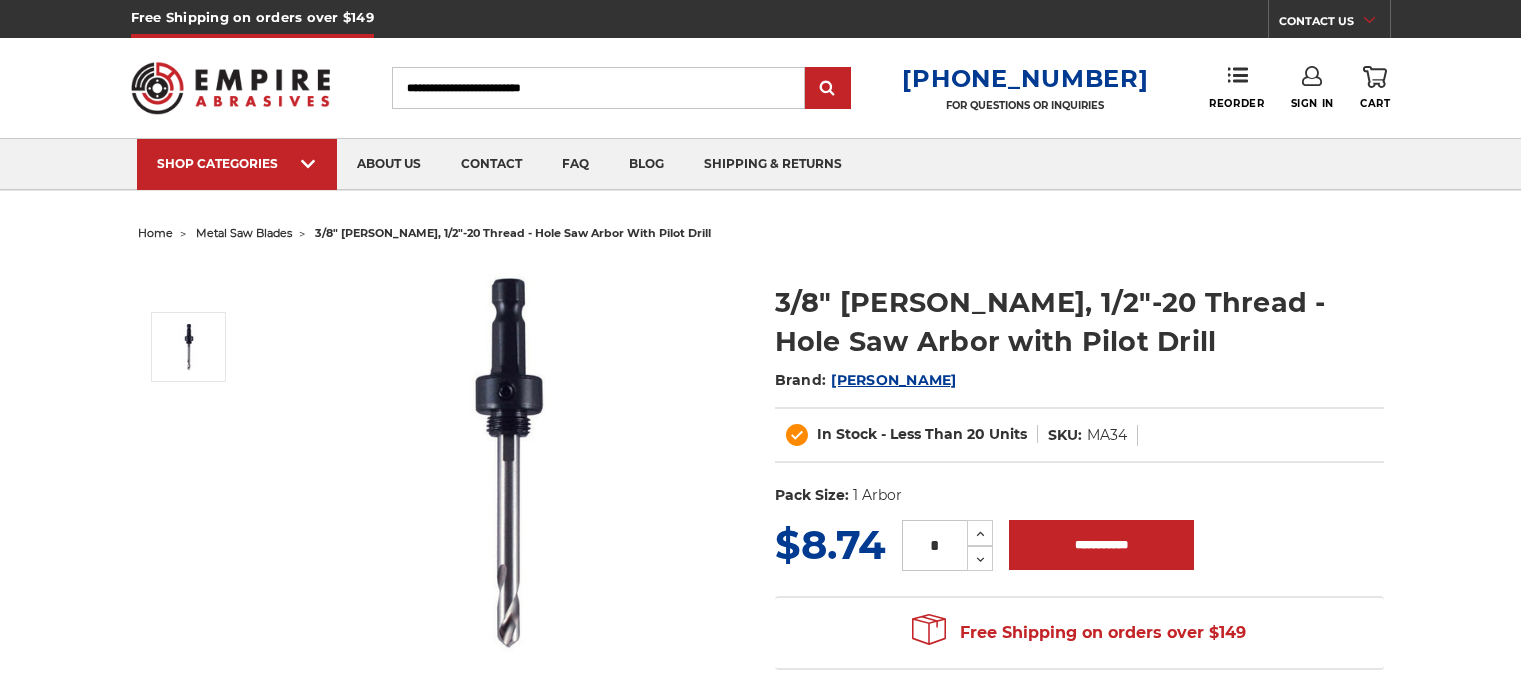 scroll, scrollTop: 0, scrollLeft: 0, axis: both 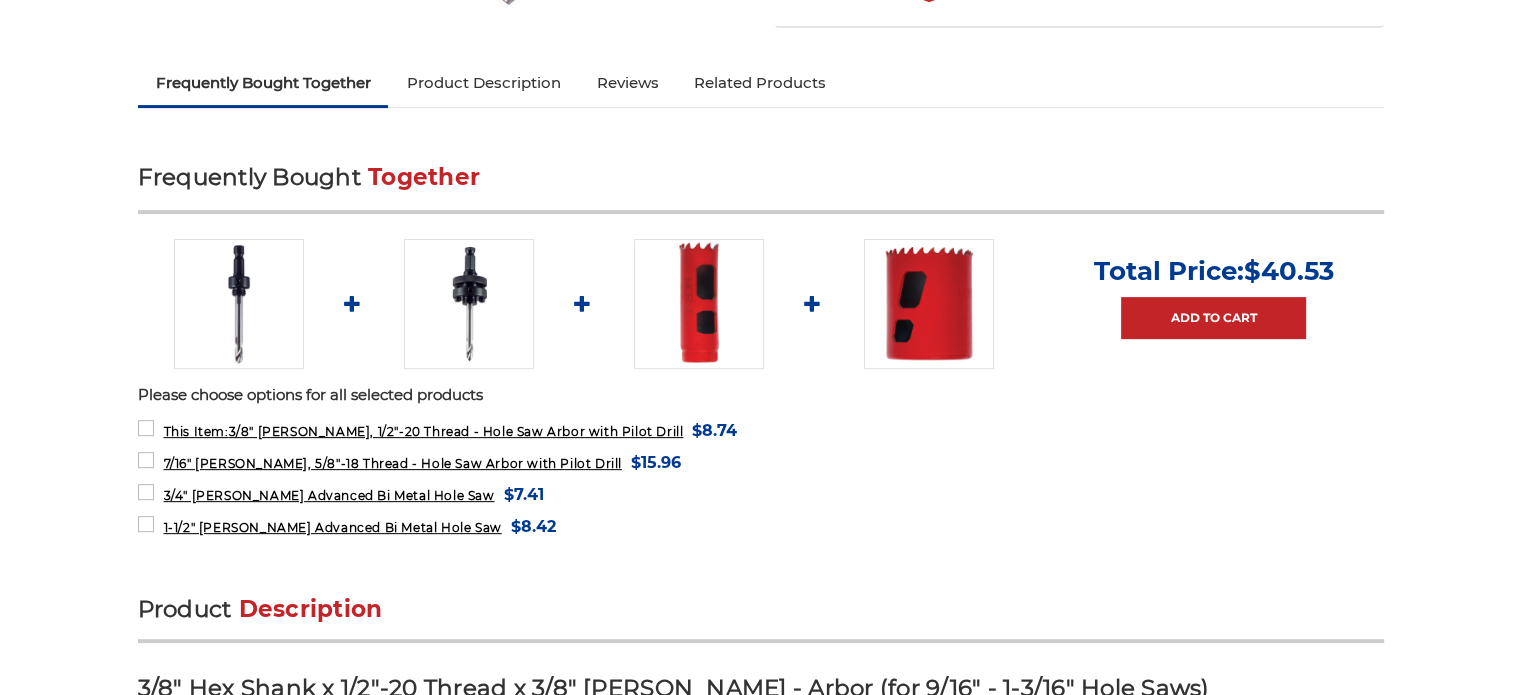 click at bounding box center (699, 304) 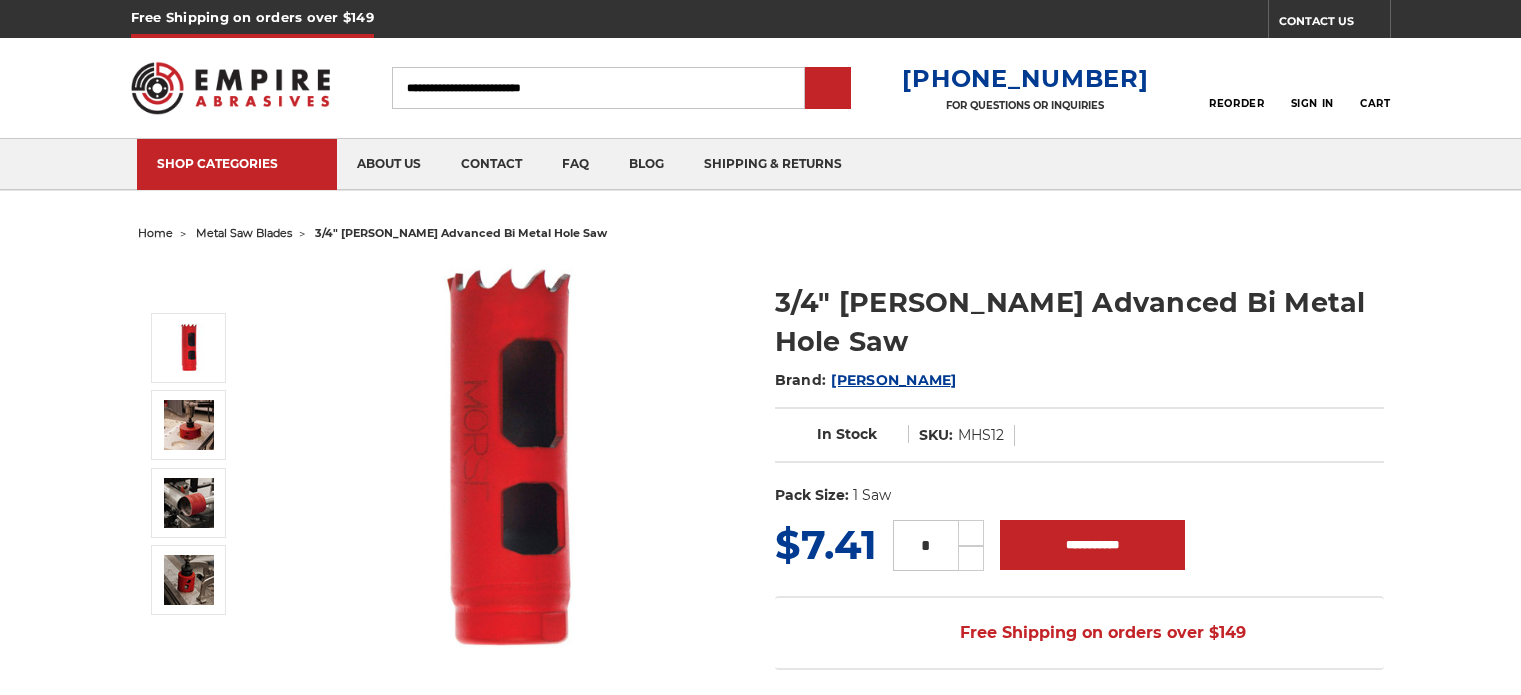 scroll, scrollTop: 0, scrollLeft: 0, axis: both 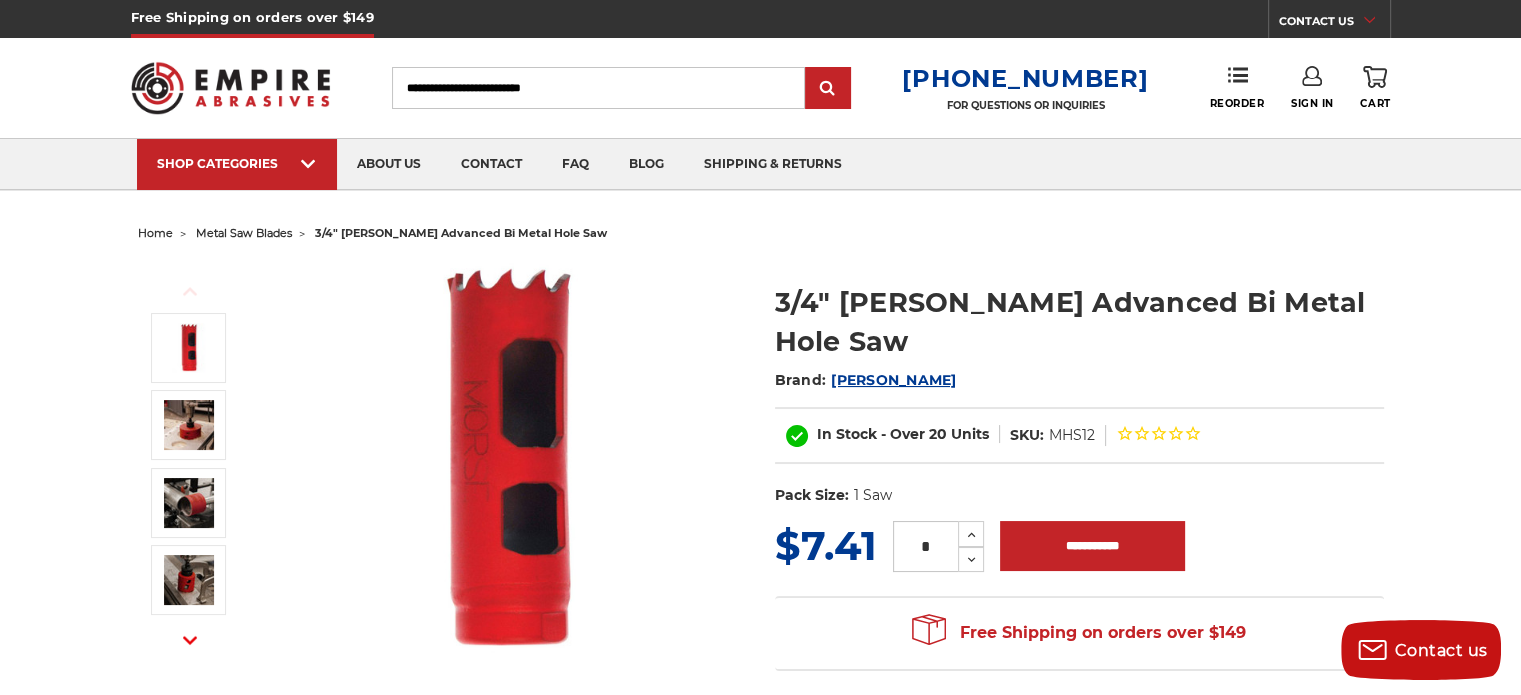 click on "Search" at bounding box center (598, 88) 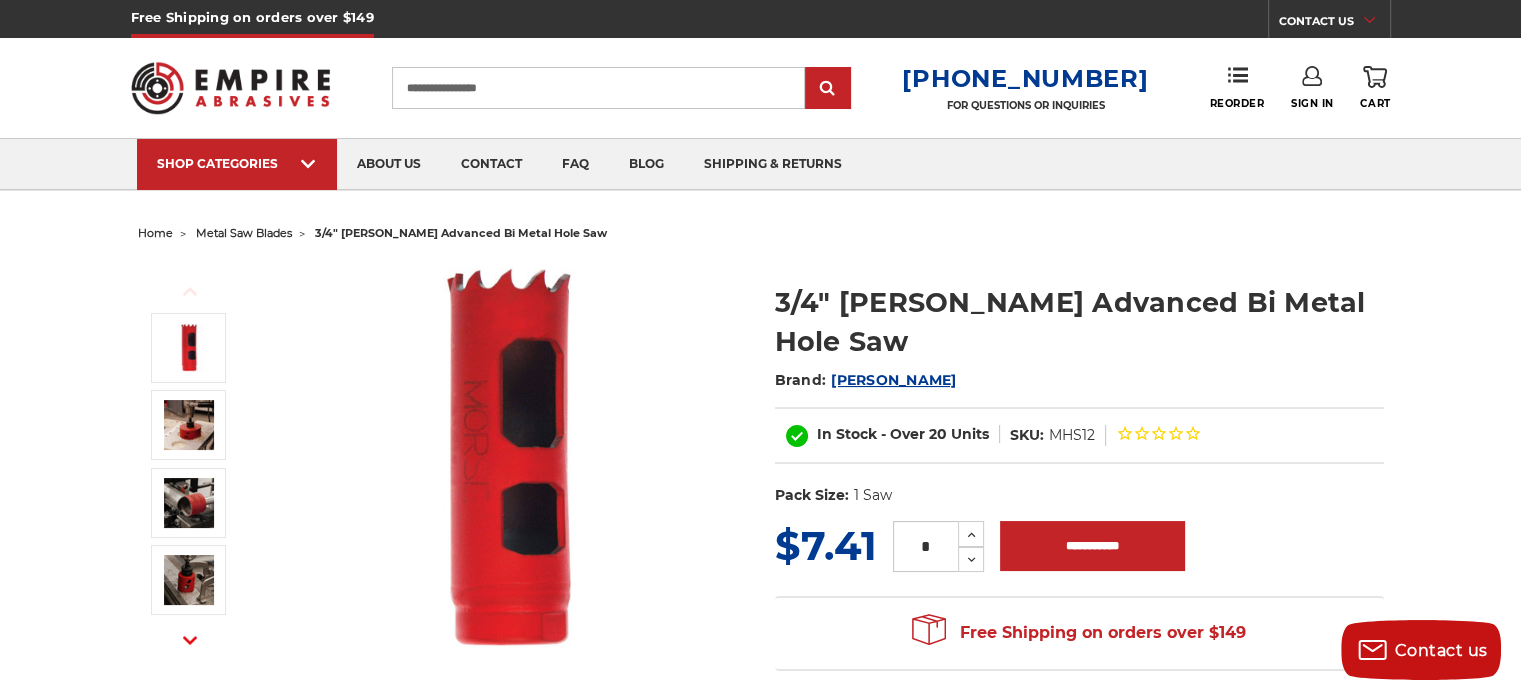 type on "**********" 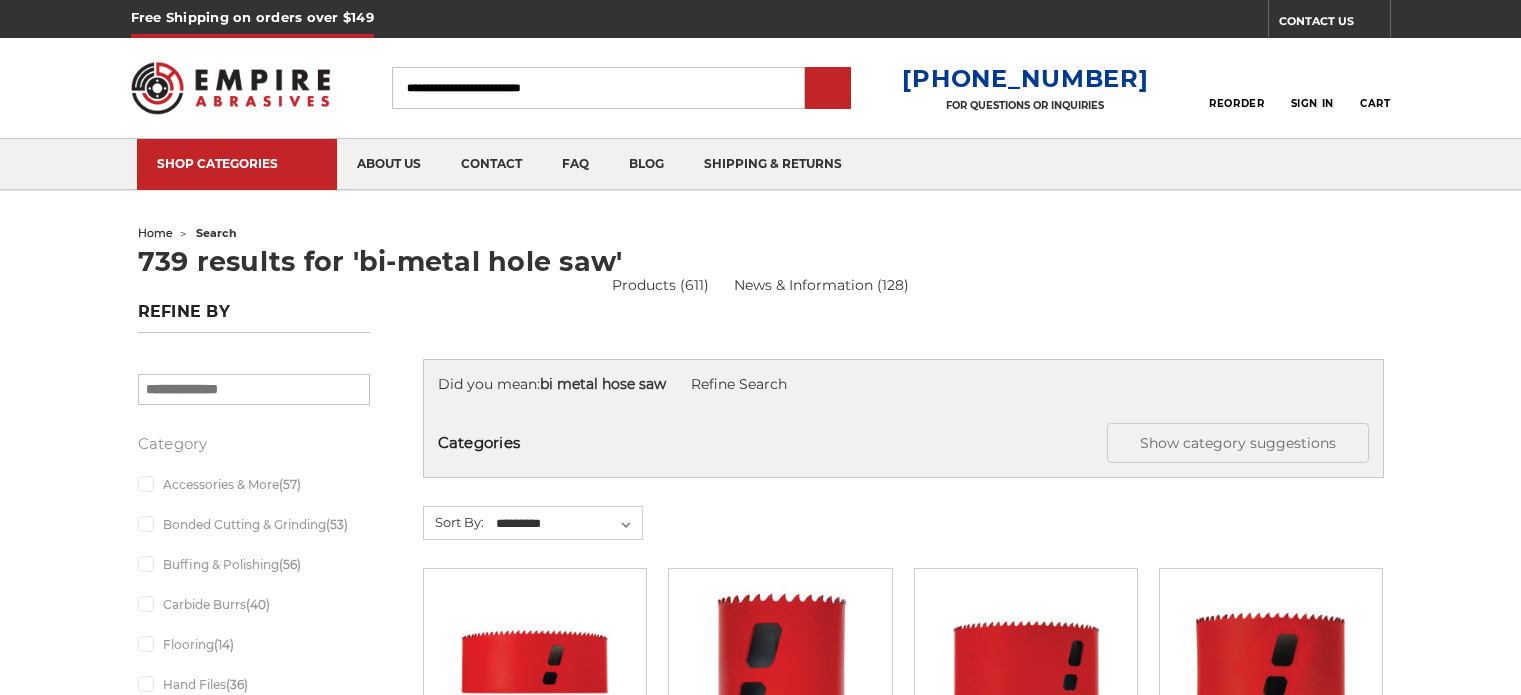 scroll, scrollTop: 326, scrollLeft: 0, axis: vertical 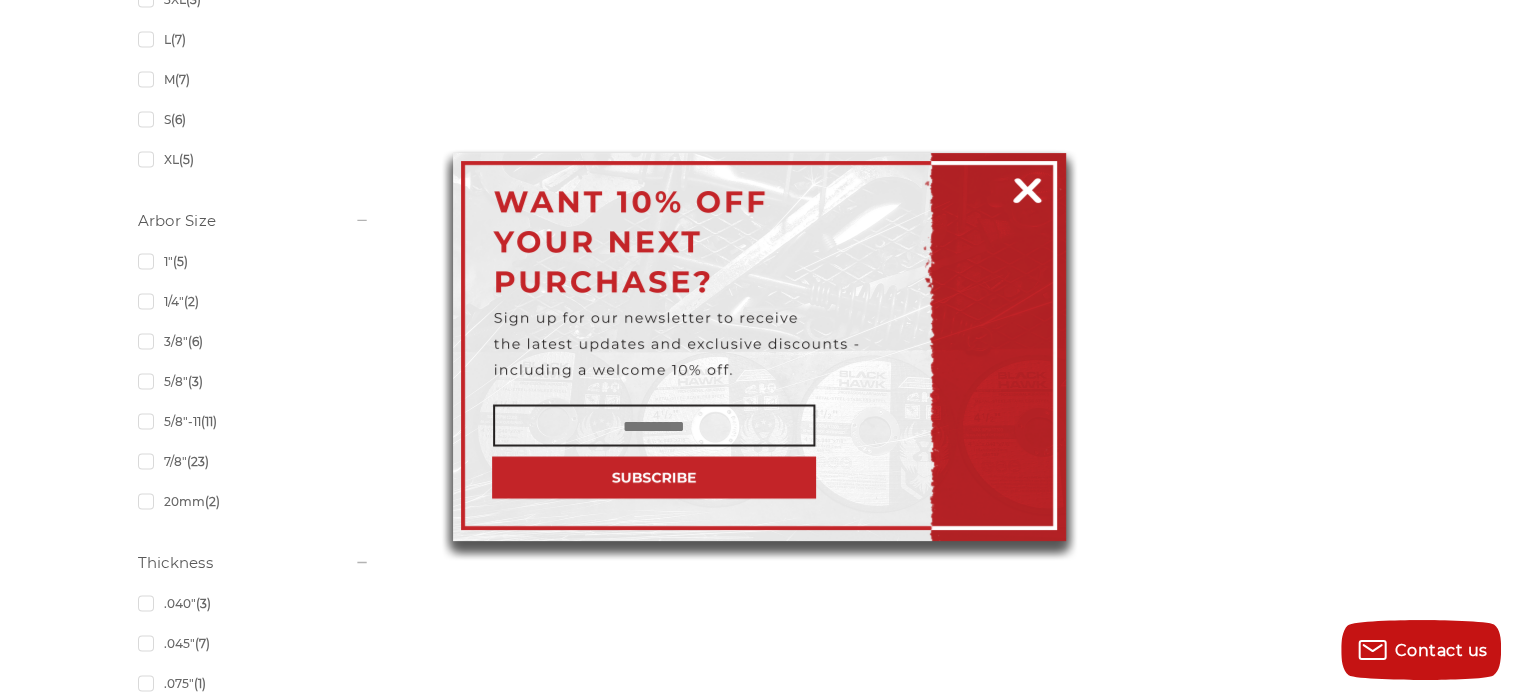 click at bounding box center (1027, 187) 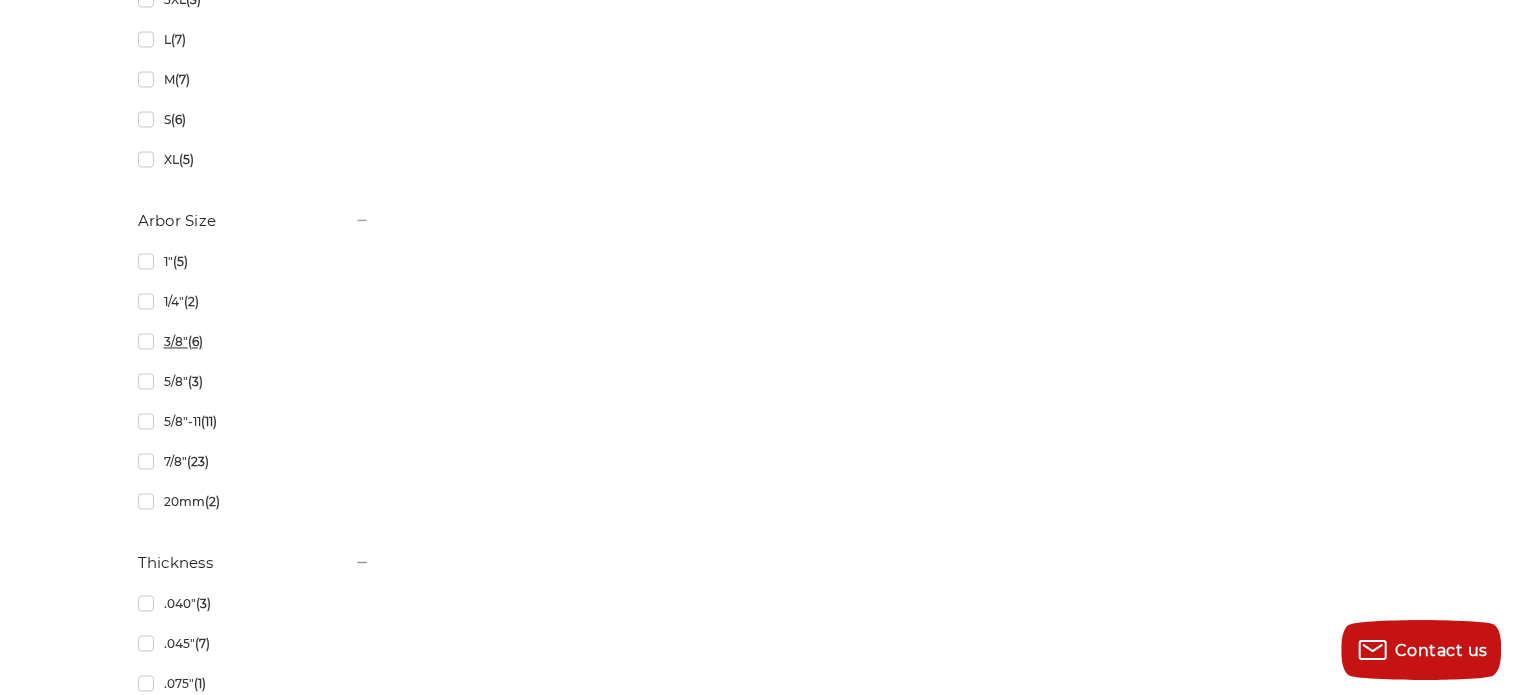 click on "3/8"
(6)" at bounding box center (254, 341) 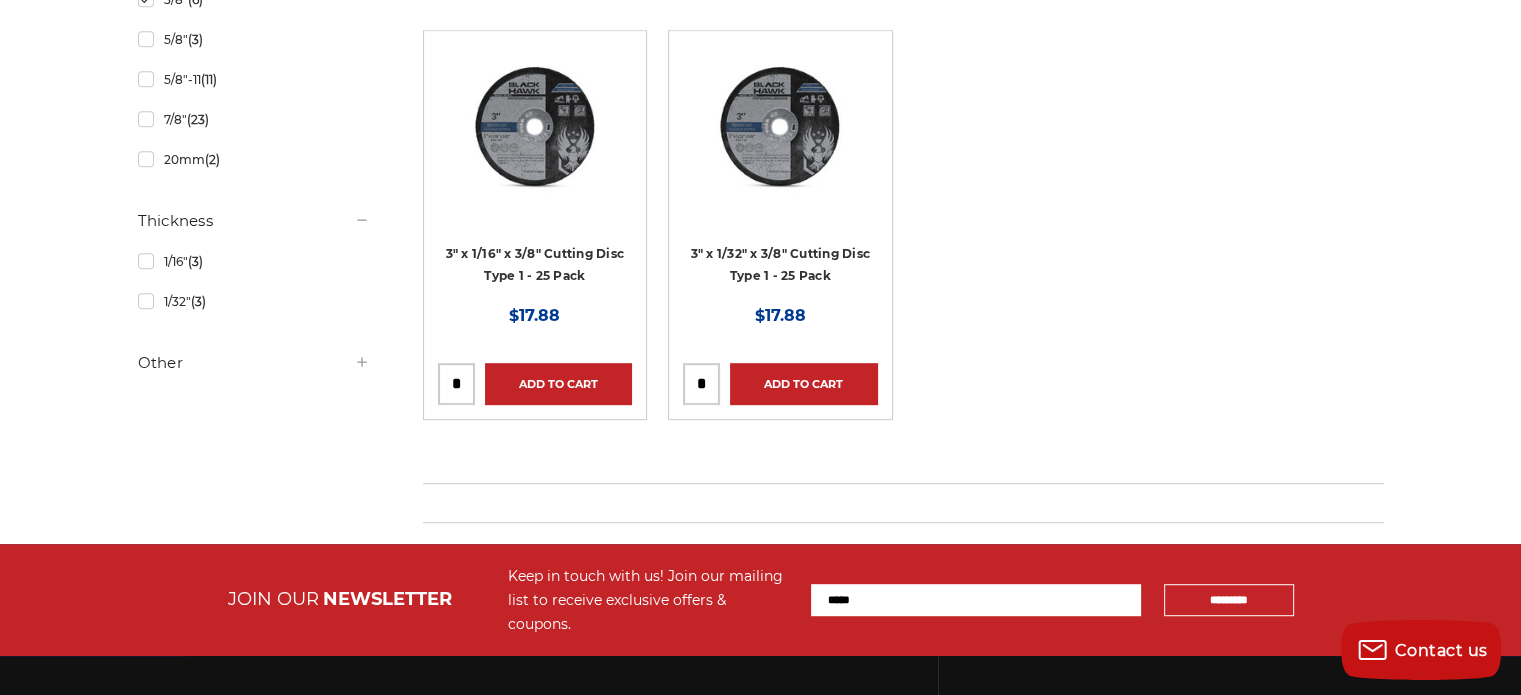 scroll, scrollTop: 971, scrollLeft: 0, axis: vertical 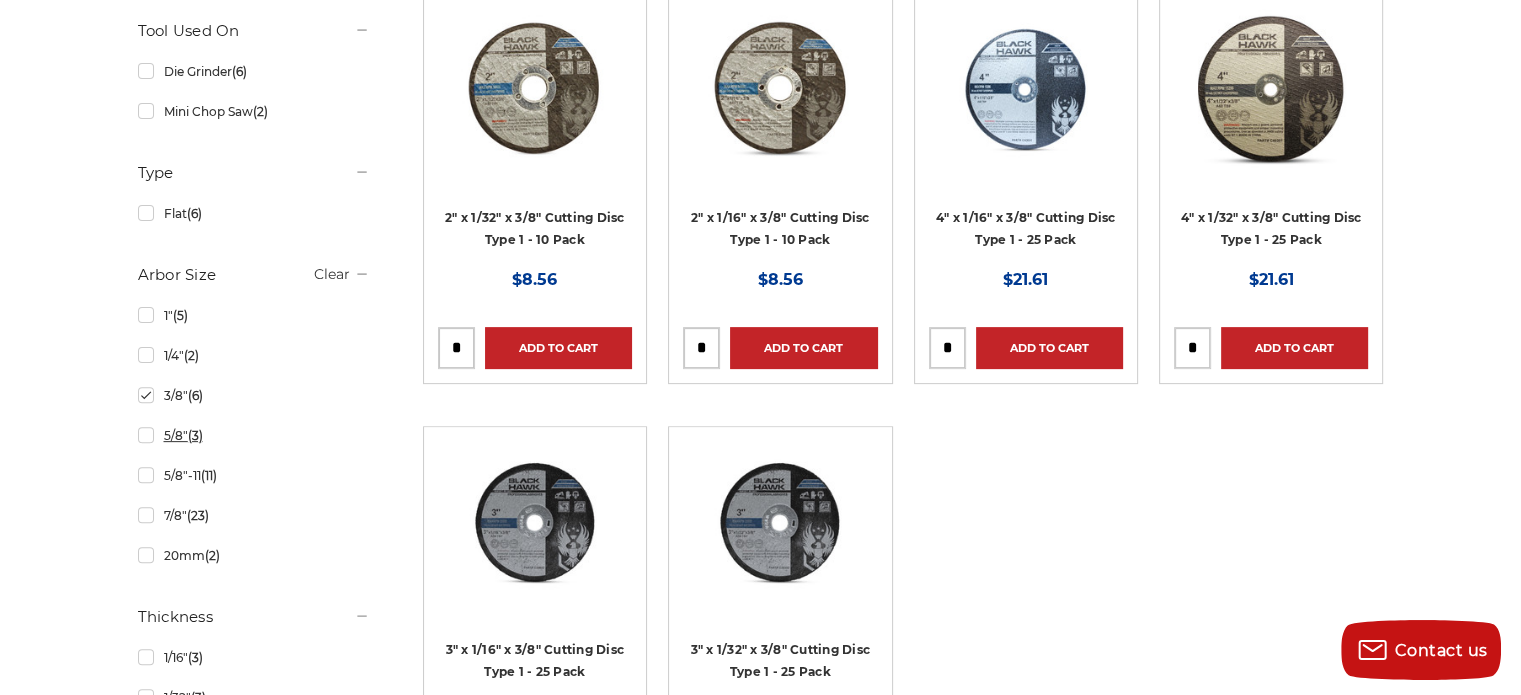 click on "5/8"
(3)" at bounding box center (254, 435) 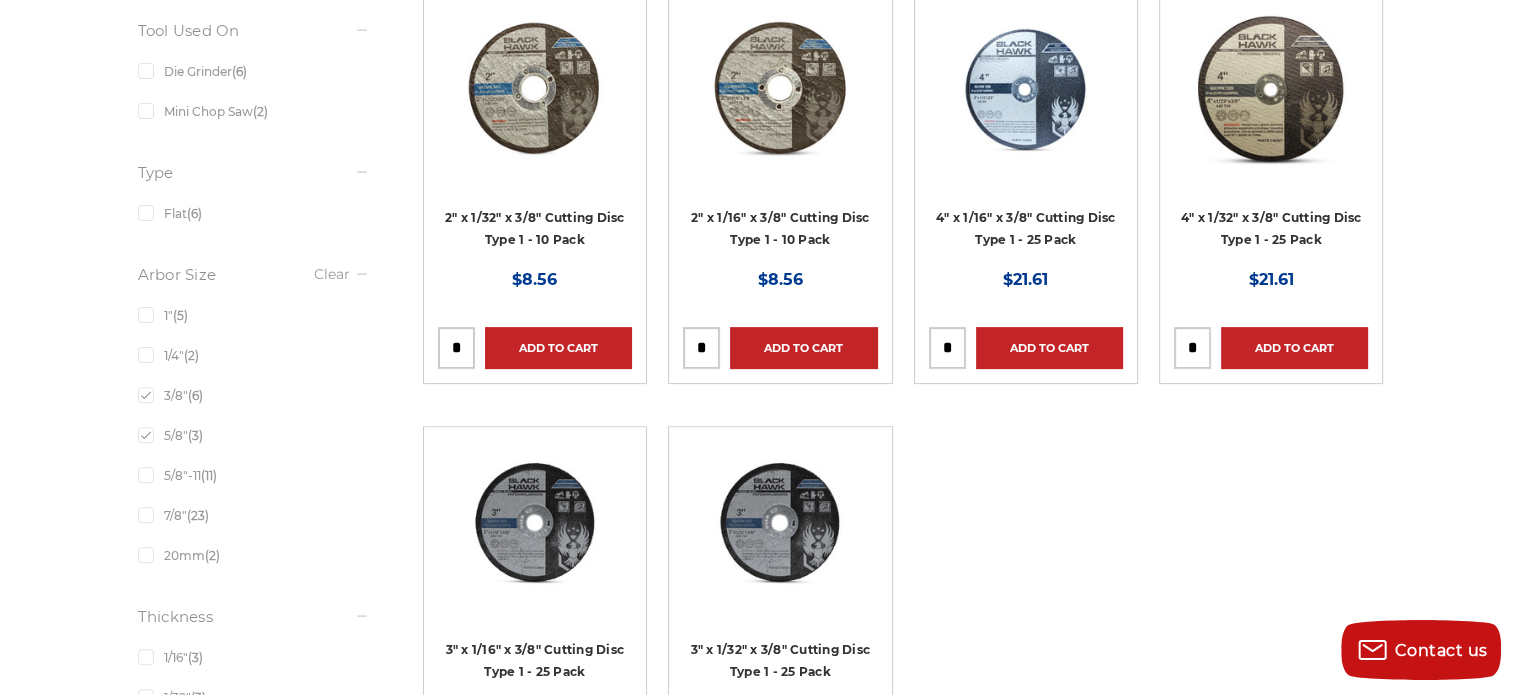 scroll, scrollTop: 0, scrollLeft: 0, axis: both 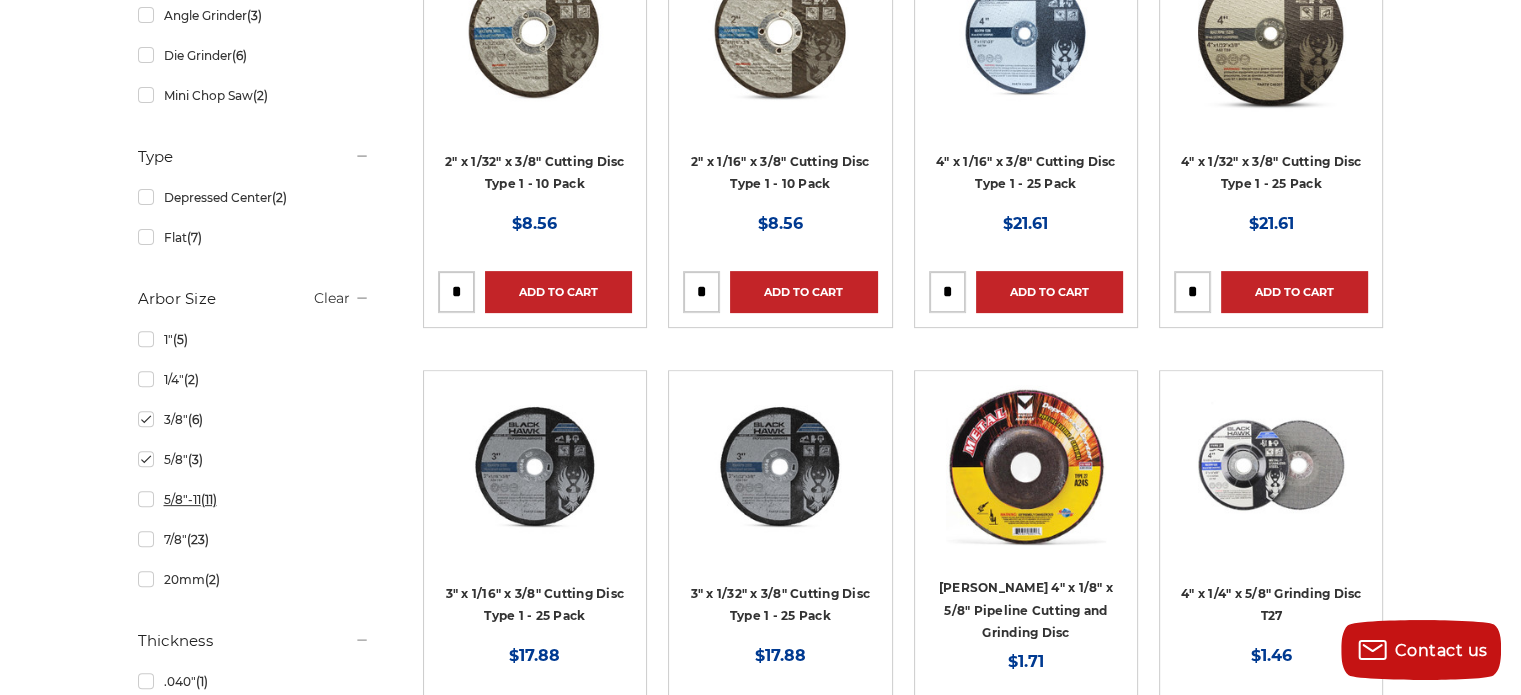 click on "5/8"-11
(11)" at bounding box center [254, 499] 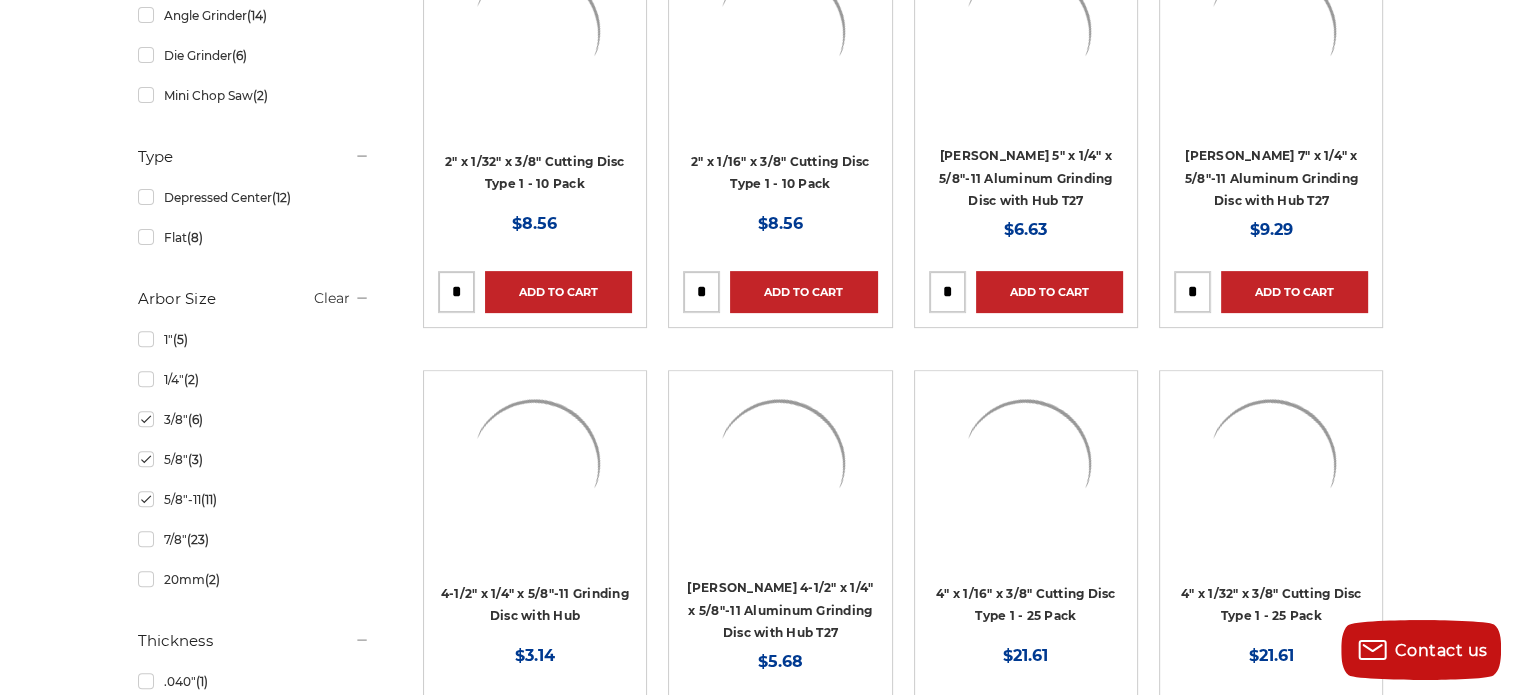 scroll, scrollTop: 0, scrollLeft: 0, axis: both 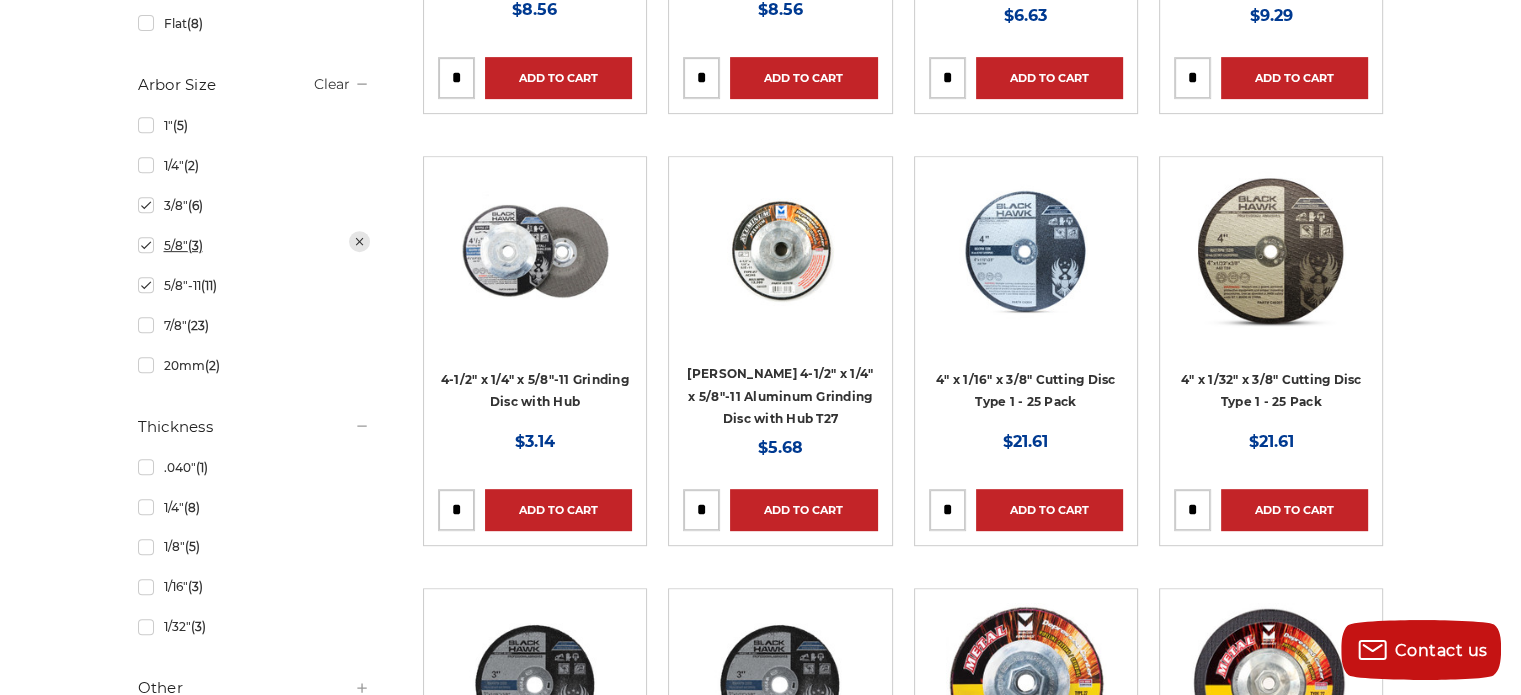 click on "5/8"
(3)" at bounding box center (254, 245) 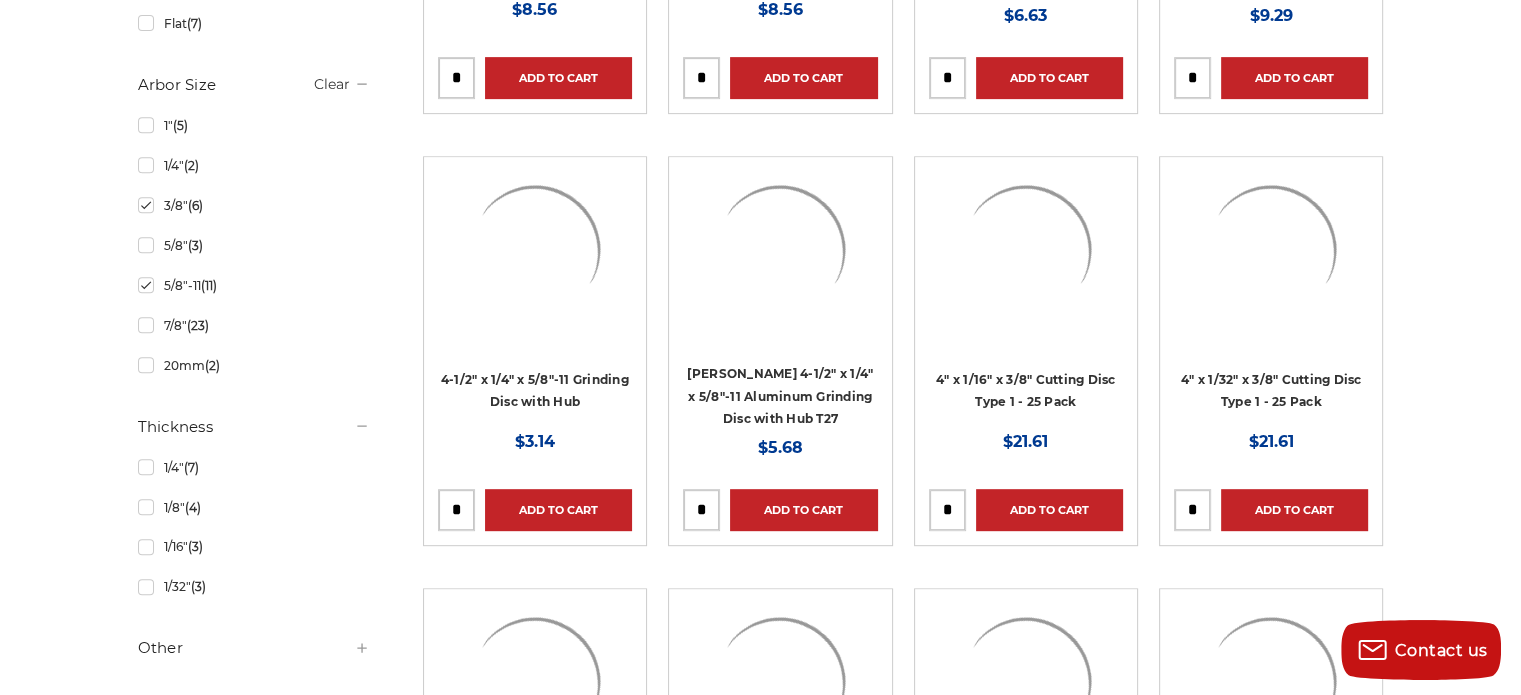 scroll, scrollTop: 0, scrollLeft: 0, axis: both 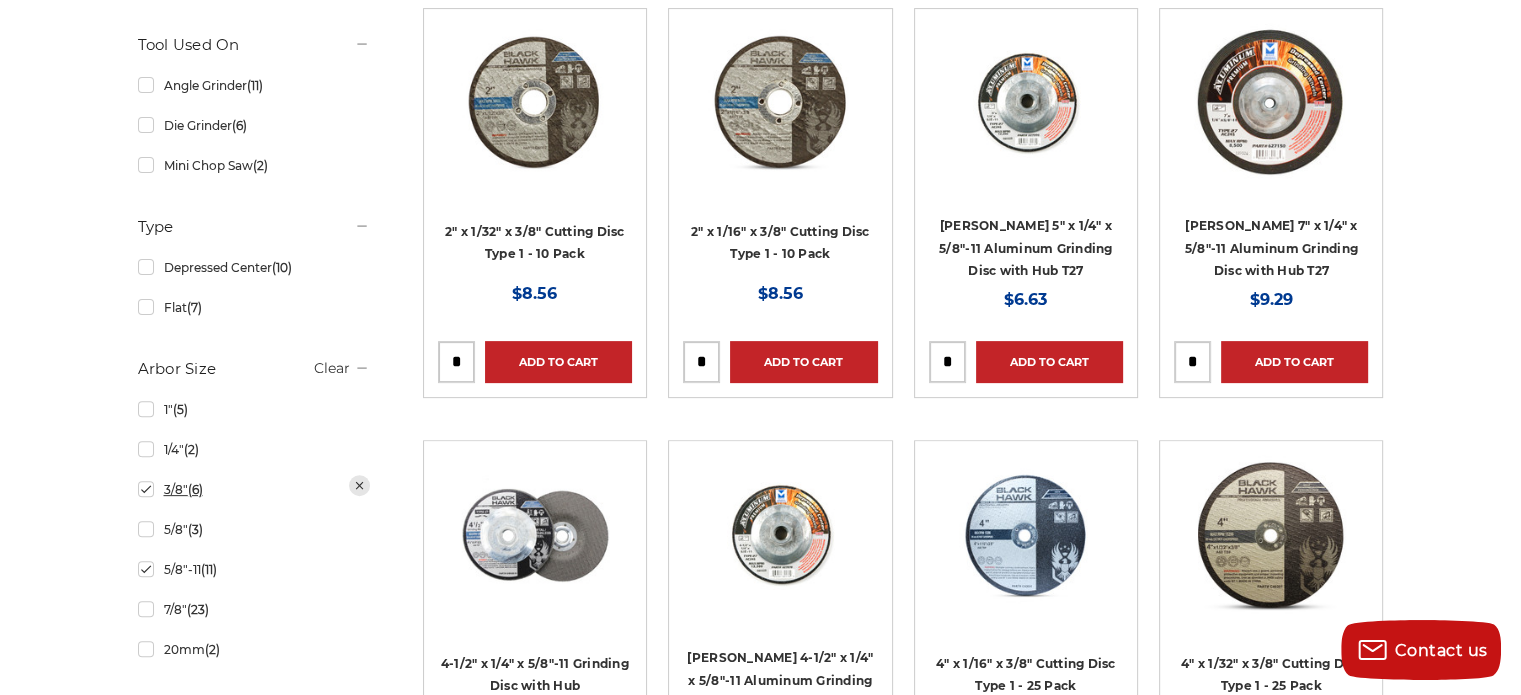 click on "3/8"
(6)" at bounding box center [254, 489] 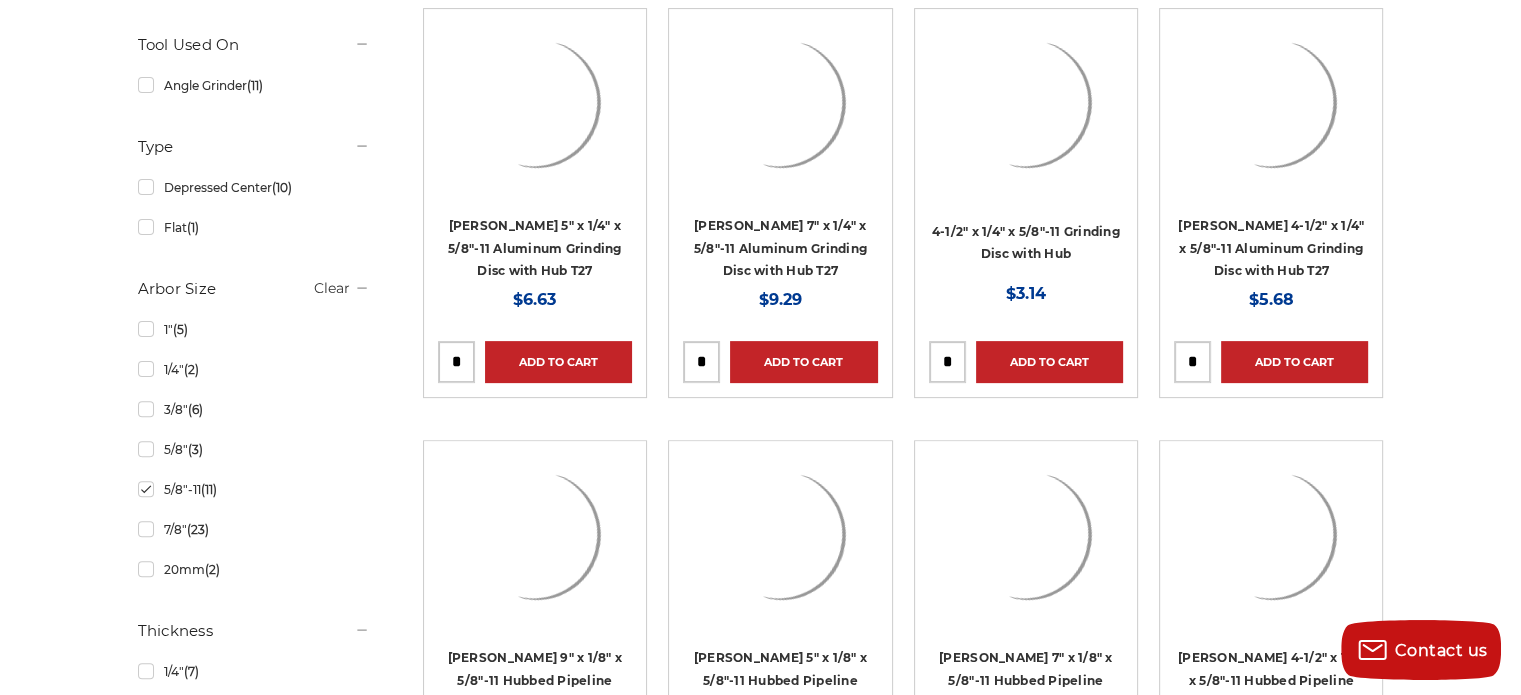 scroll, scrollTop: 0, scrollLeft: 0, axis: both 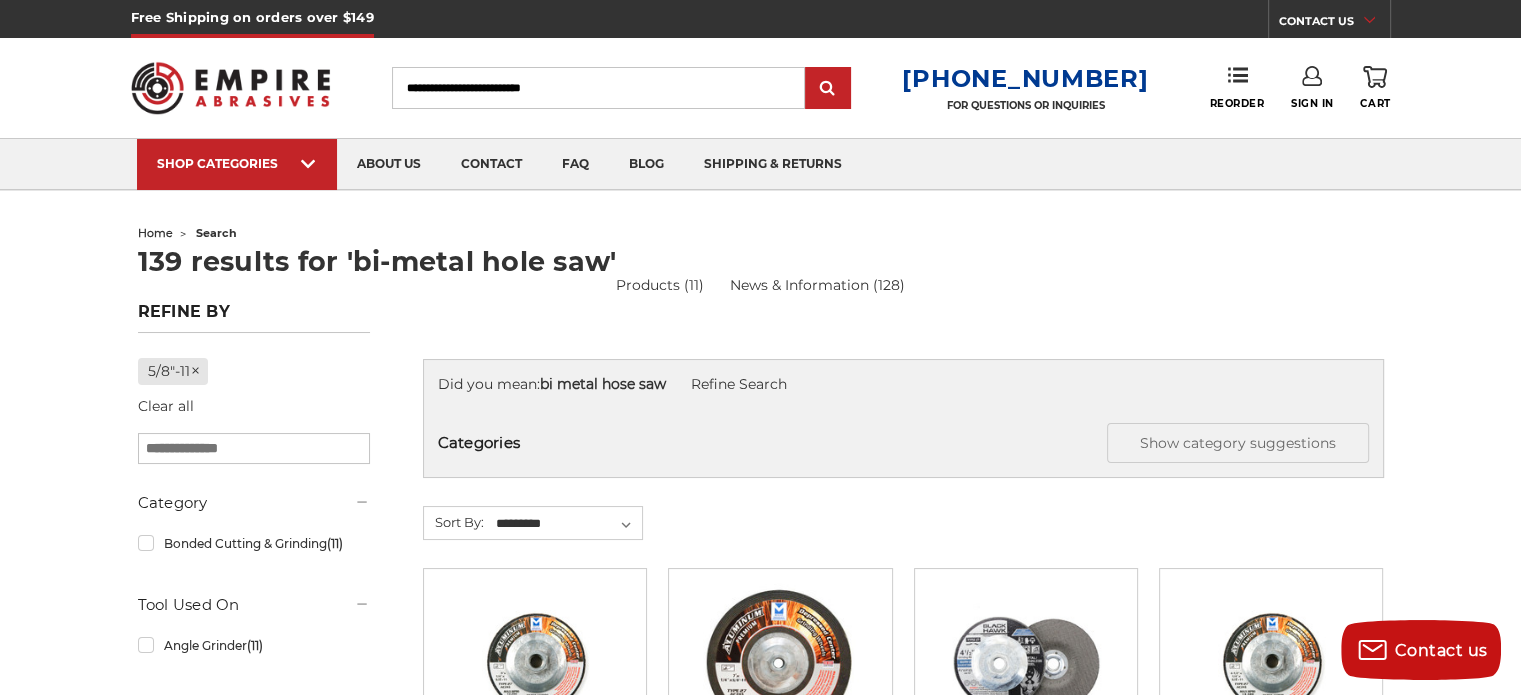 click on "Search" at bounding box center [598, 88] 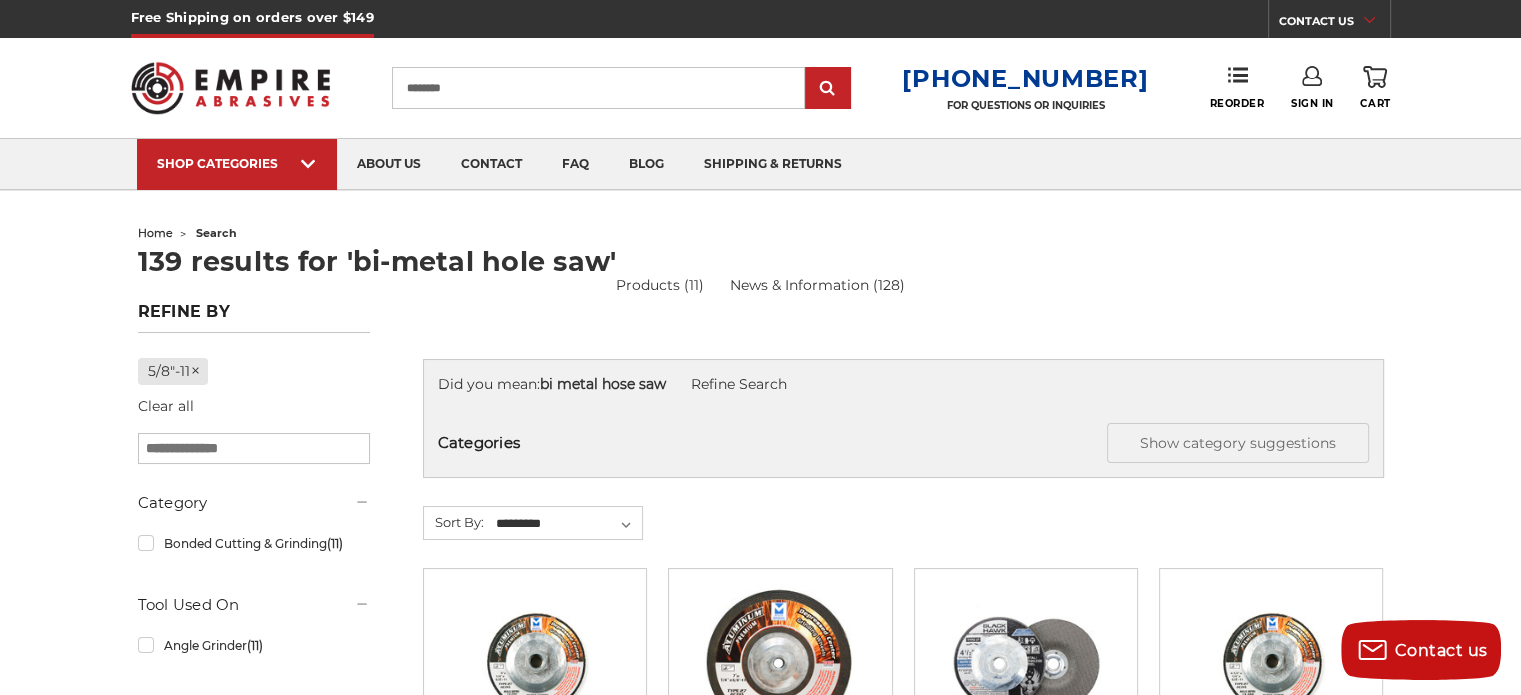 type on "********" 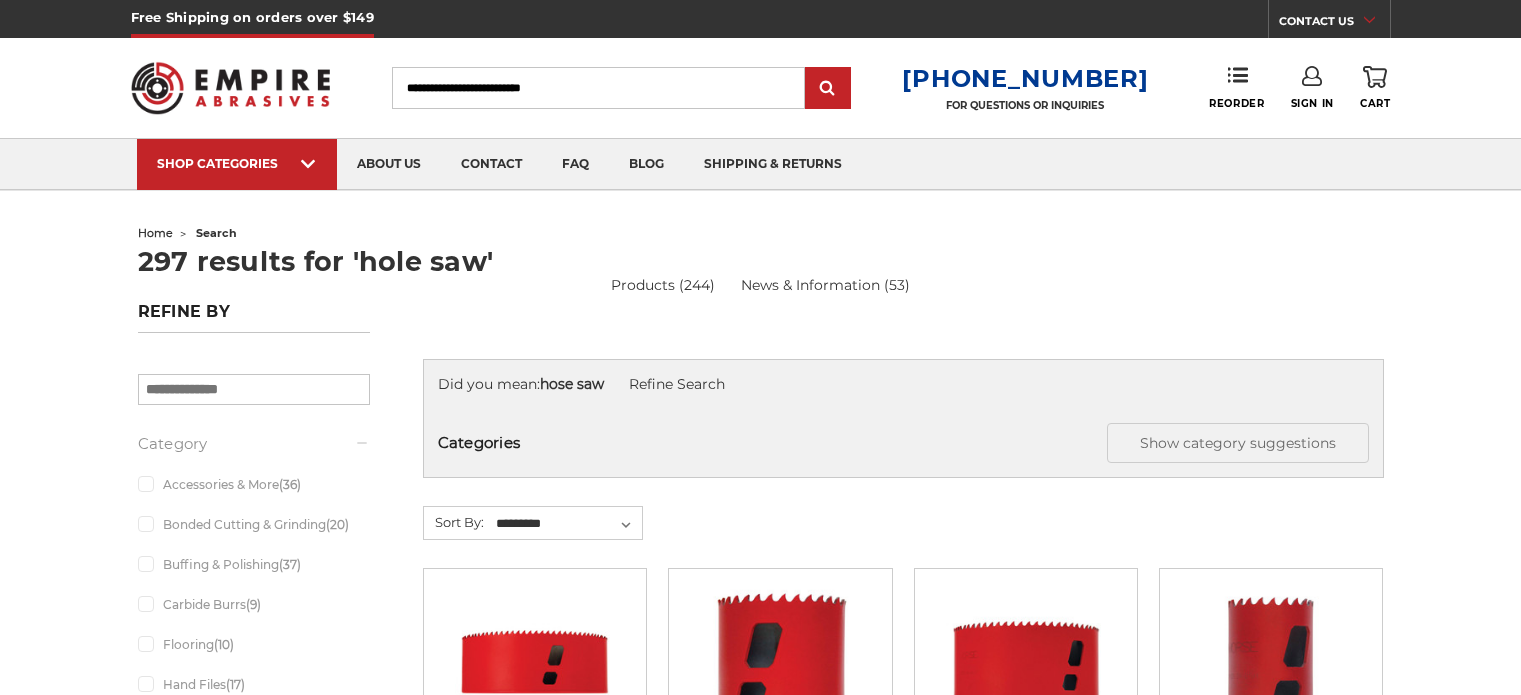 scroll, scrollTop: 0, scrollLeft: 0, axis: both 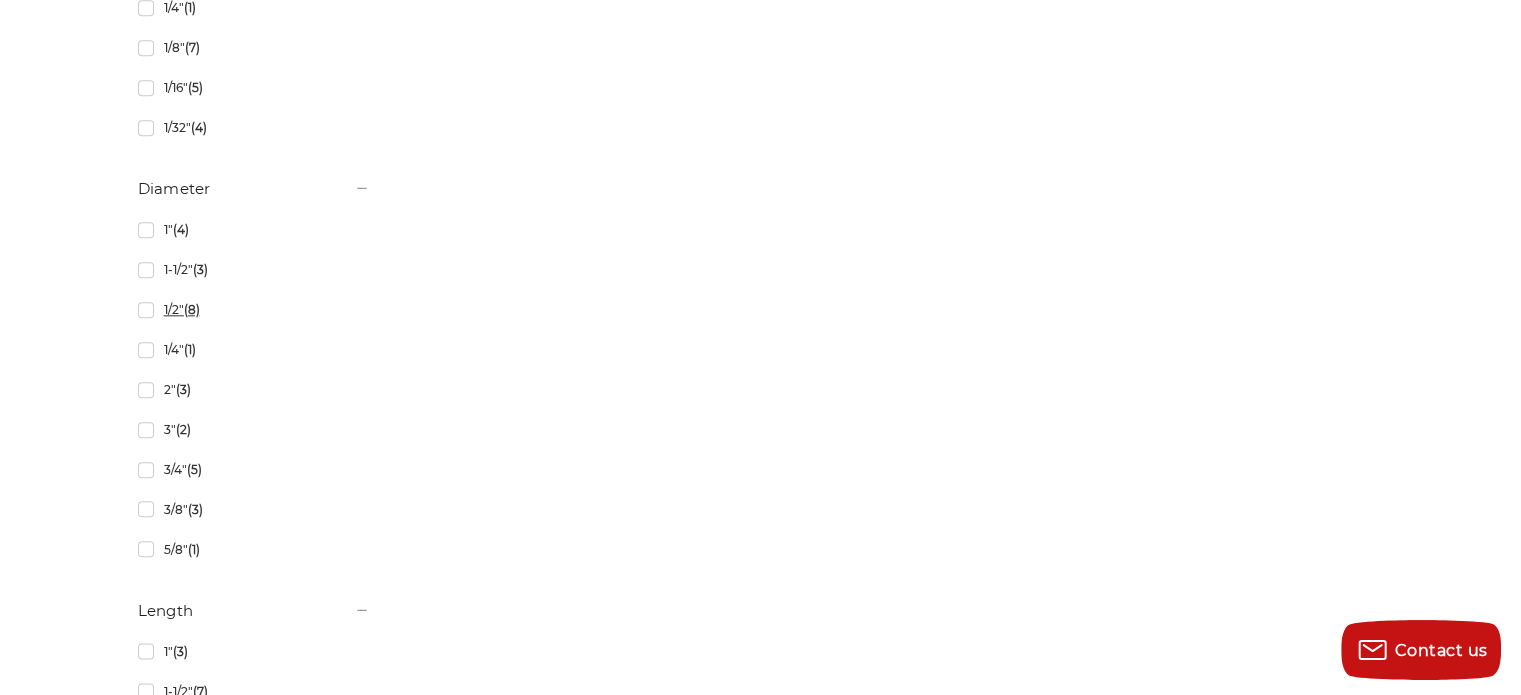 click on "1/2"
(8)" at bounding box center (254, 309) 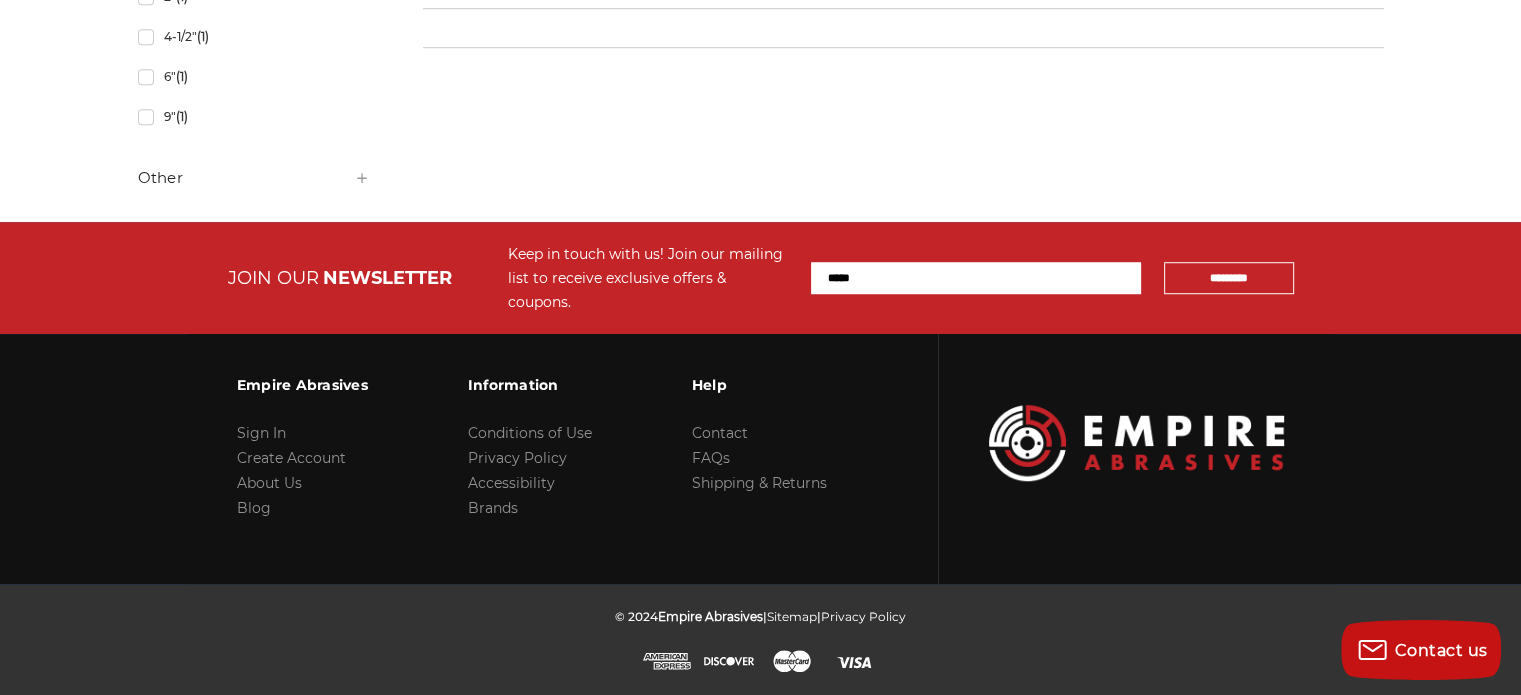 scroll, scrollTop: 0, scrollLeft: 0, axis: both 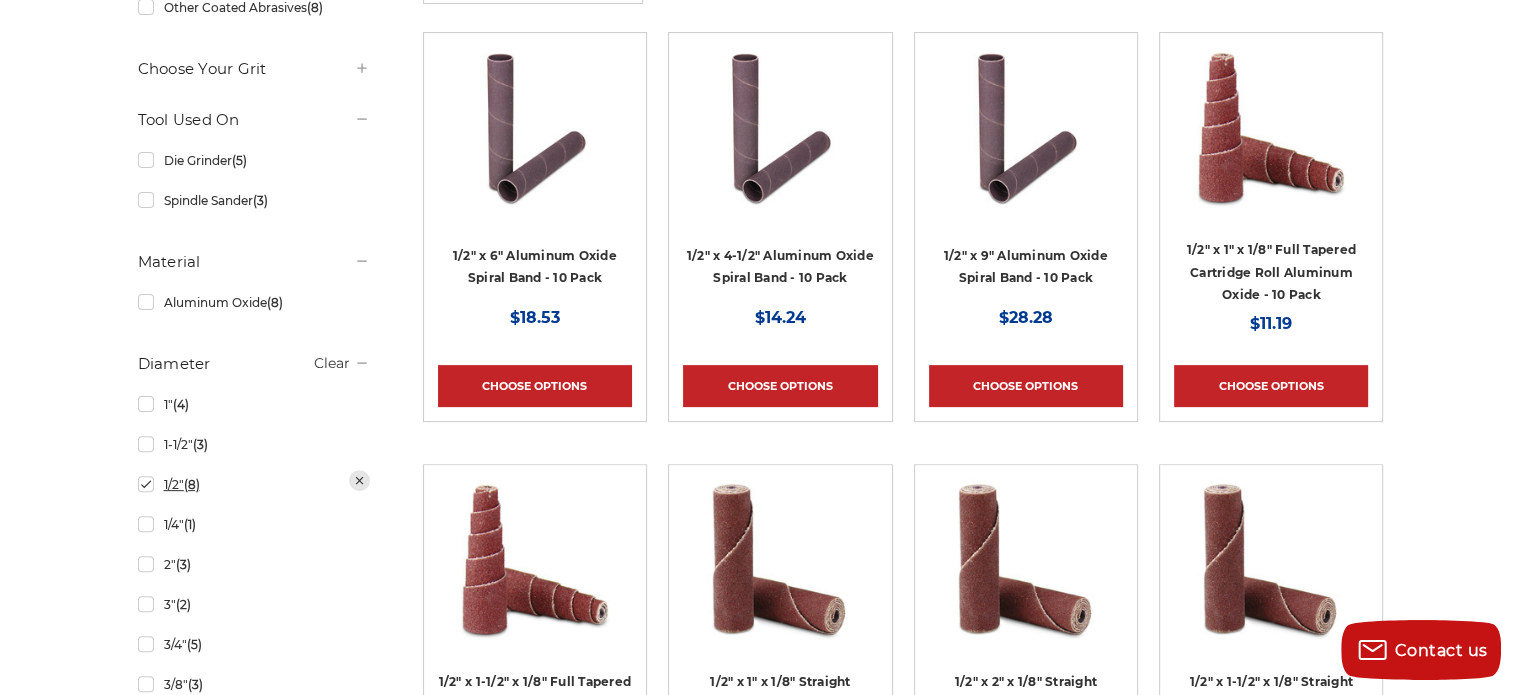 click on "1/2"
(8)" at bounding box center (254, 484) 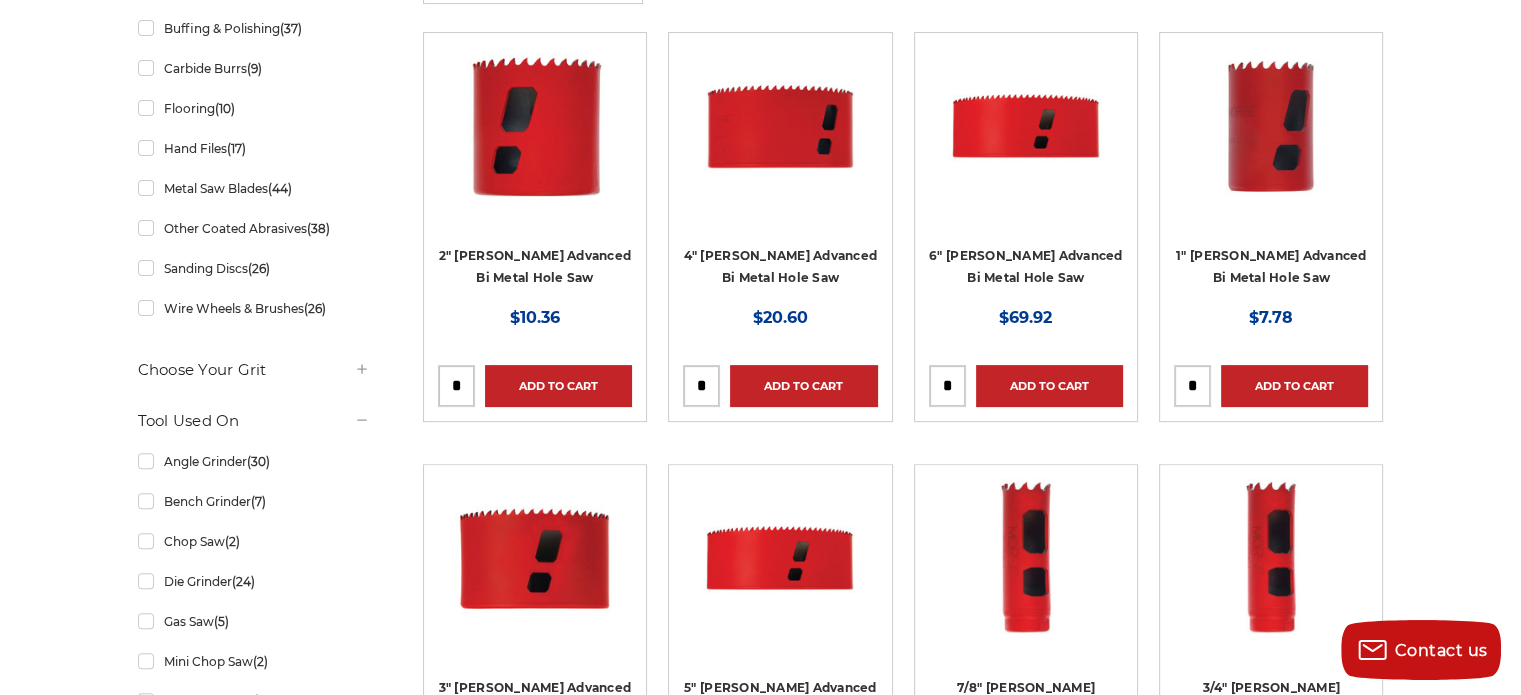 scroll, scrollTop: 0, scrollLeft: 0, axis: both 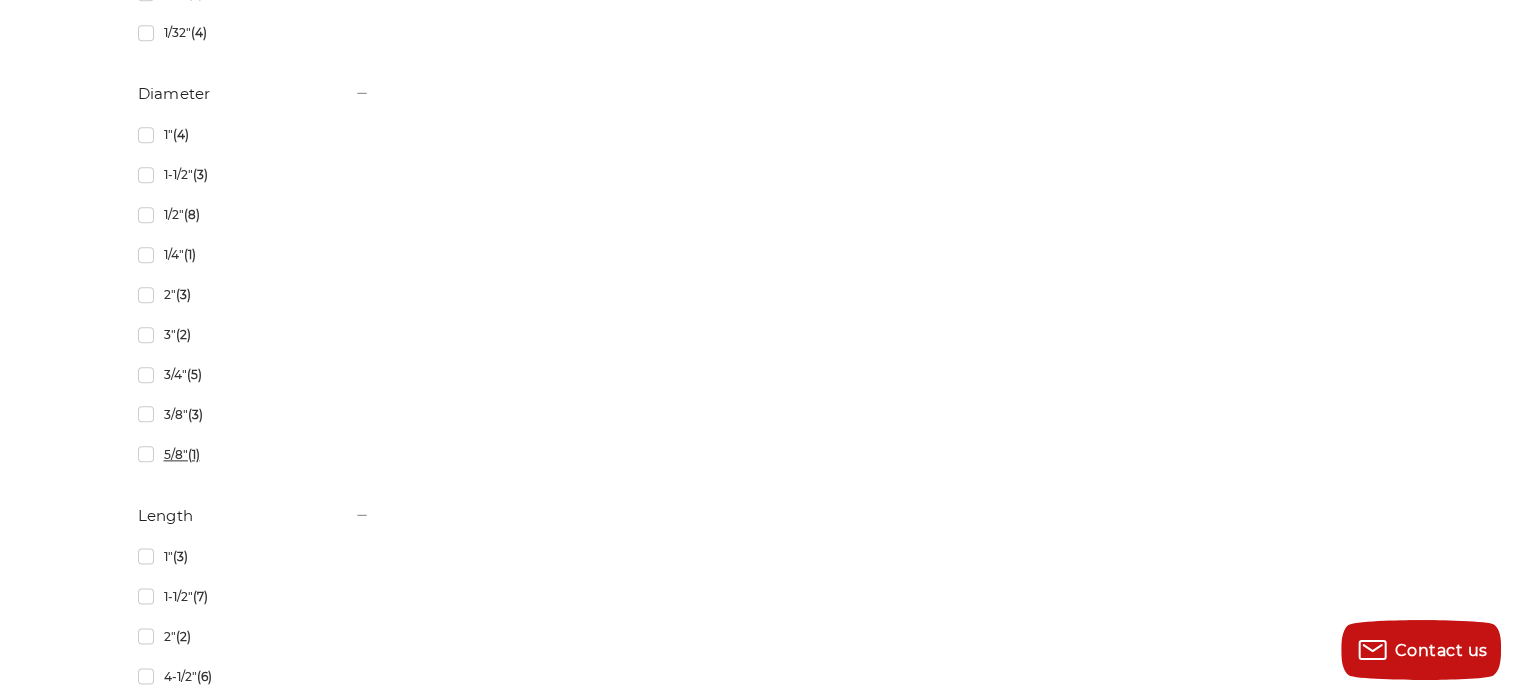 click on "5/8"
(1)" at bounding box center (254, 454) 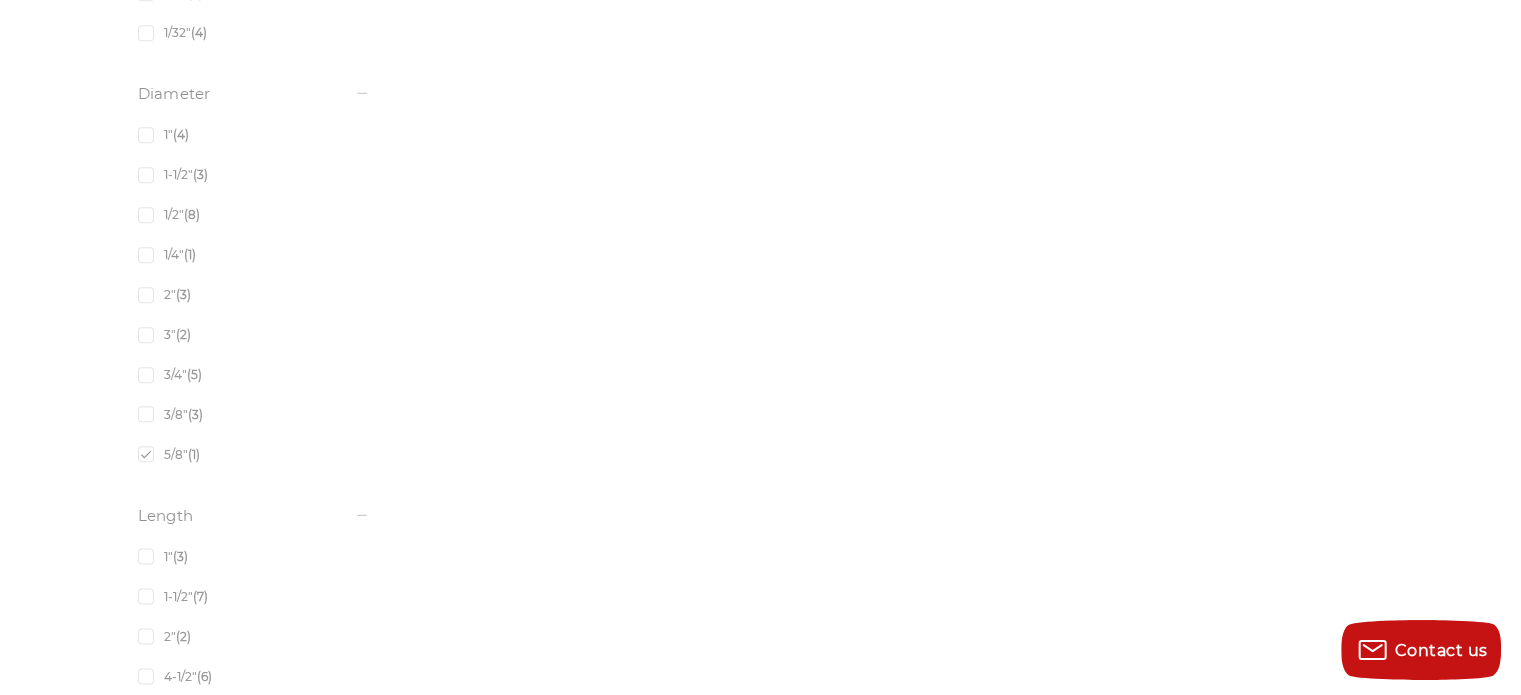 scroll, scrollTop: 0, scrollLeft: 0, axis: both 